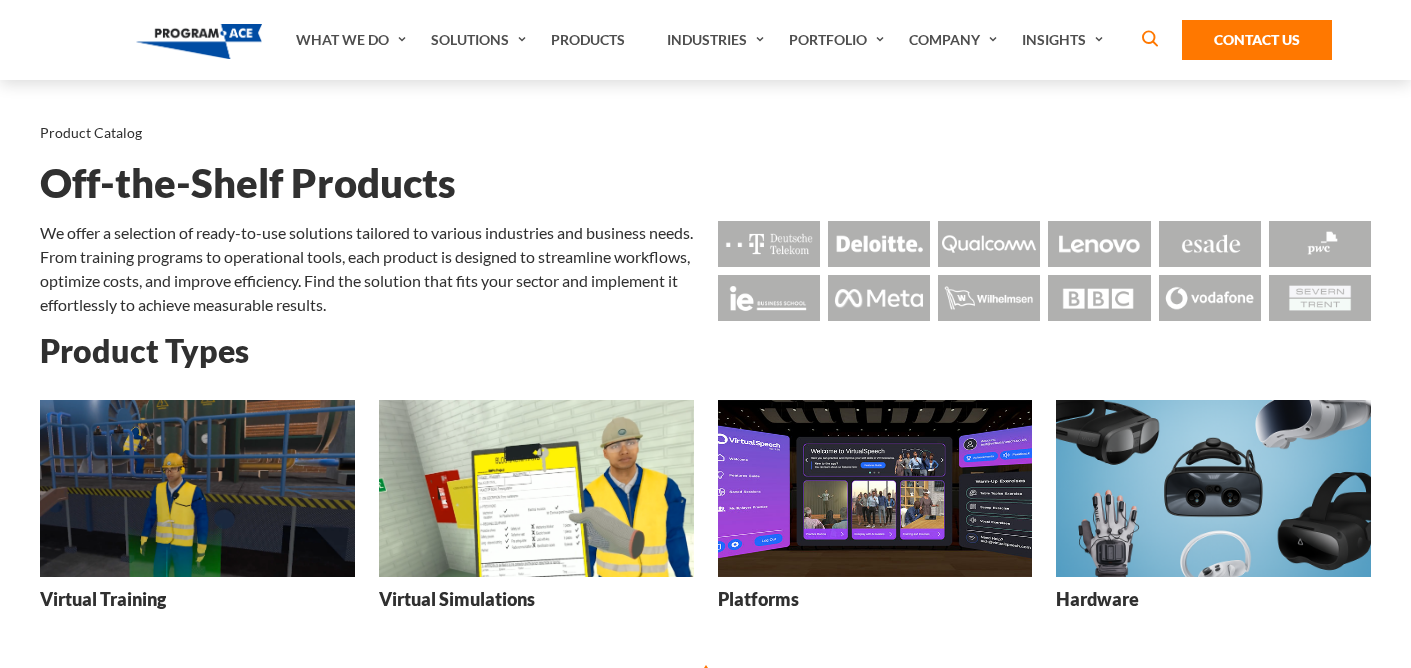 scroll, scrollTop: 0, scrollLeft: 0, axis: both 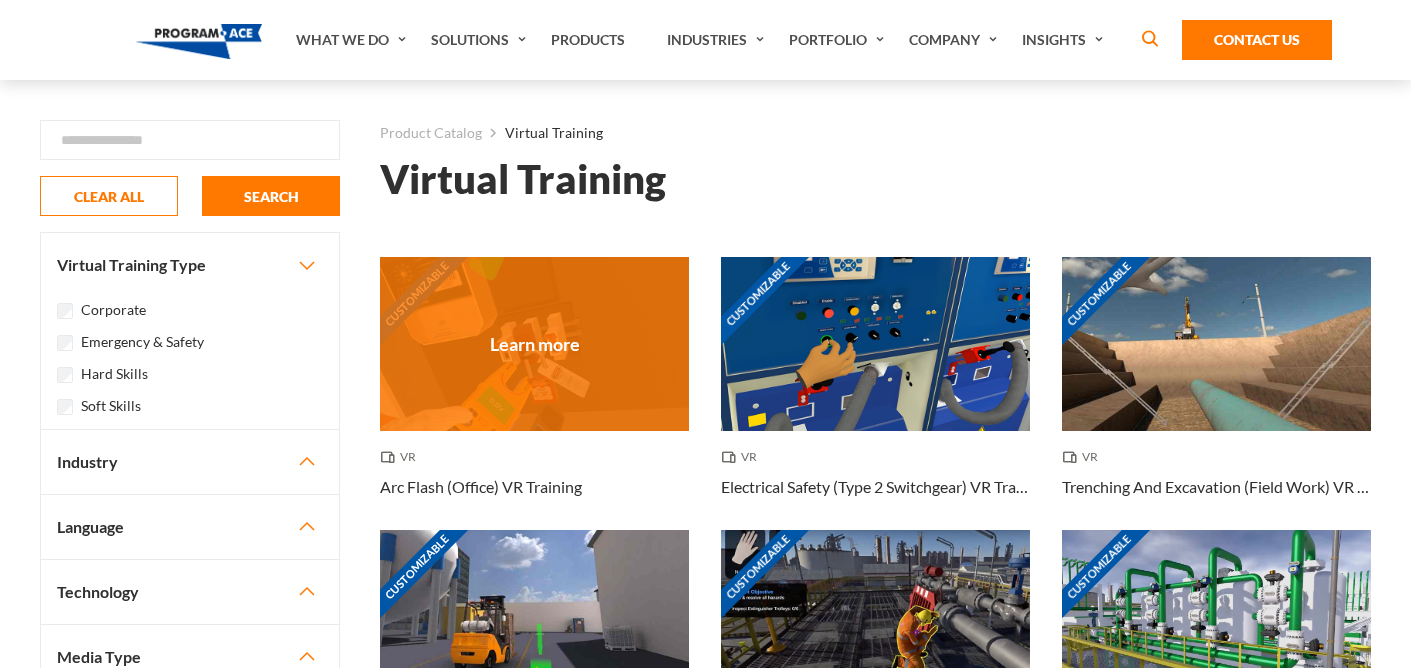 click on "Customizable" at bounding box center [534, 344] 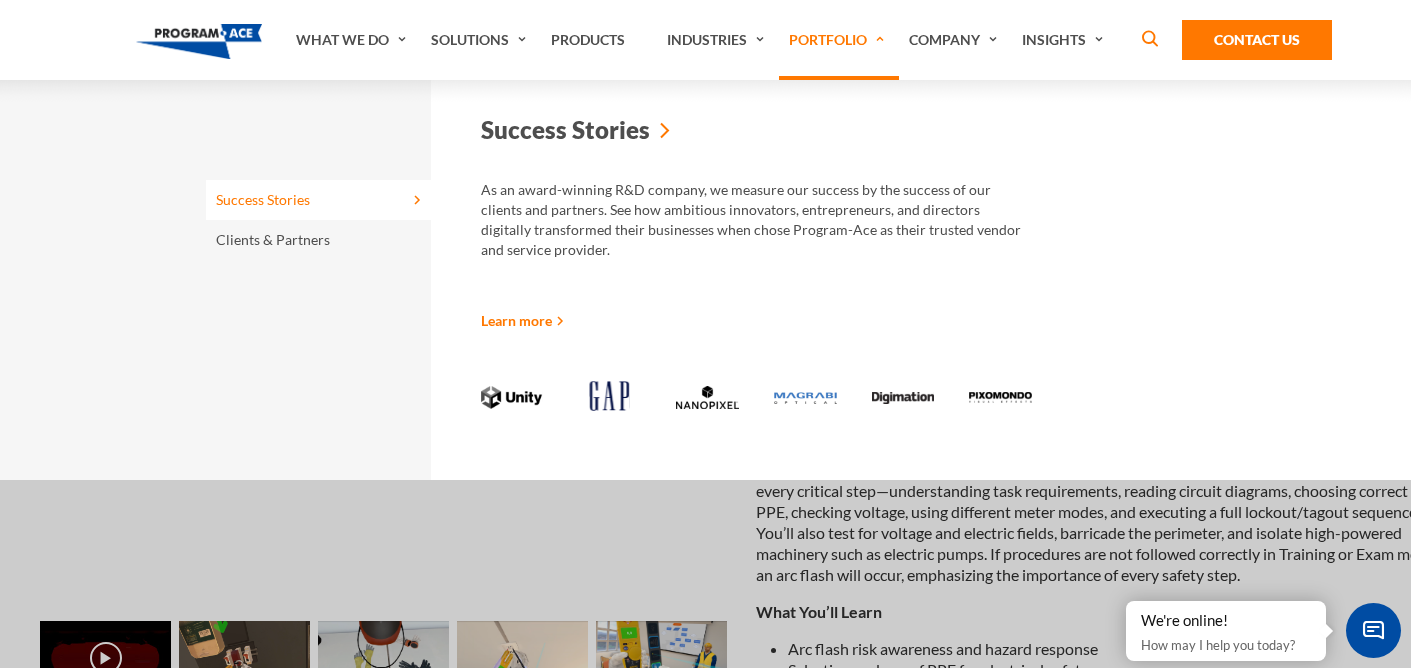 scroll, scrollTop: 0, scrollLeft: 0, axis: both 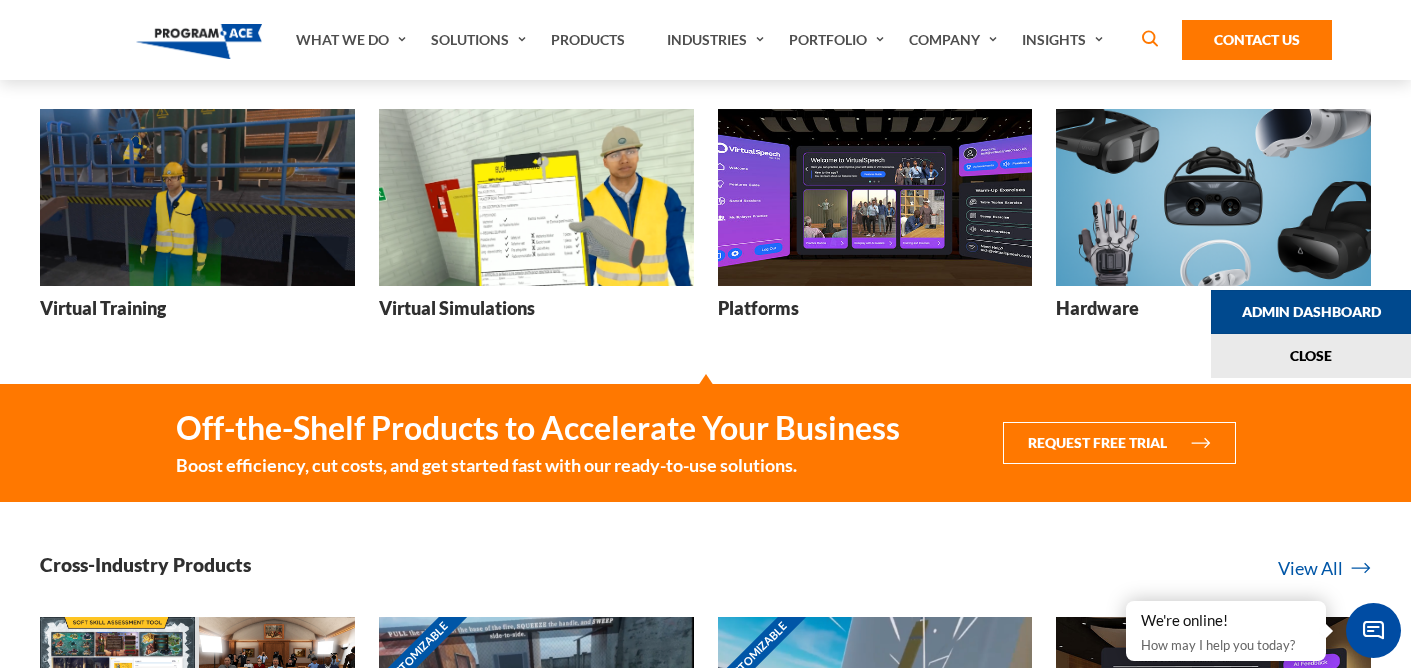 click on "Admin Dashboard" at bounding box center [1311, 312] 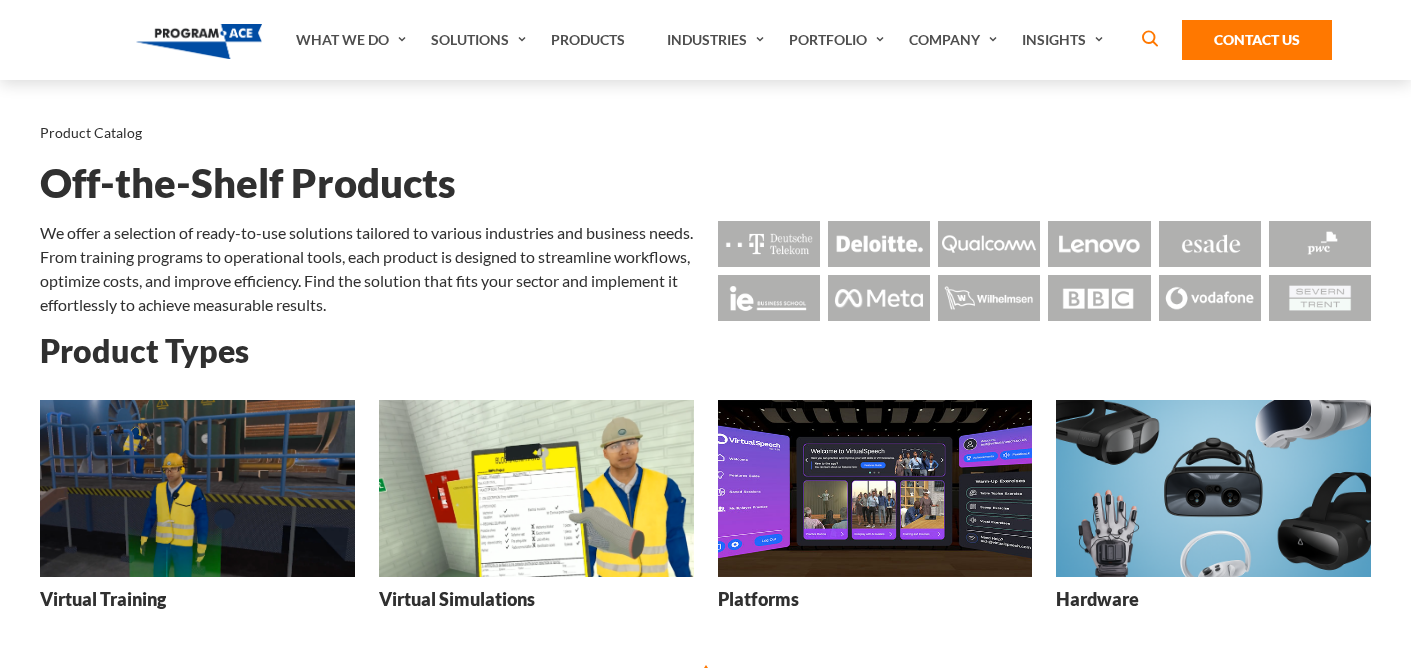 scroll, scrollTop: 0, scrollLeft: 0, axis: both 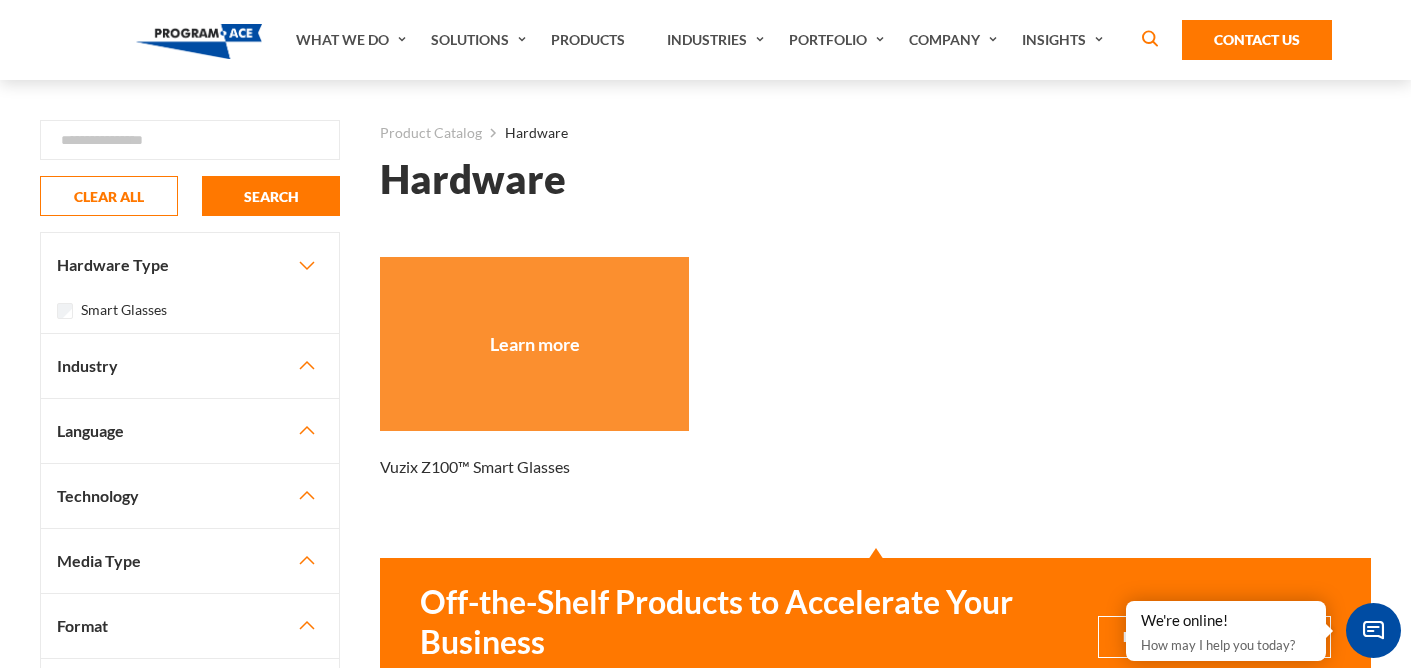 click at bounding box center (534, 344) 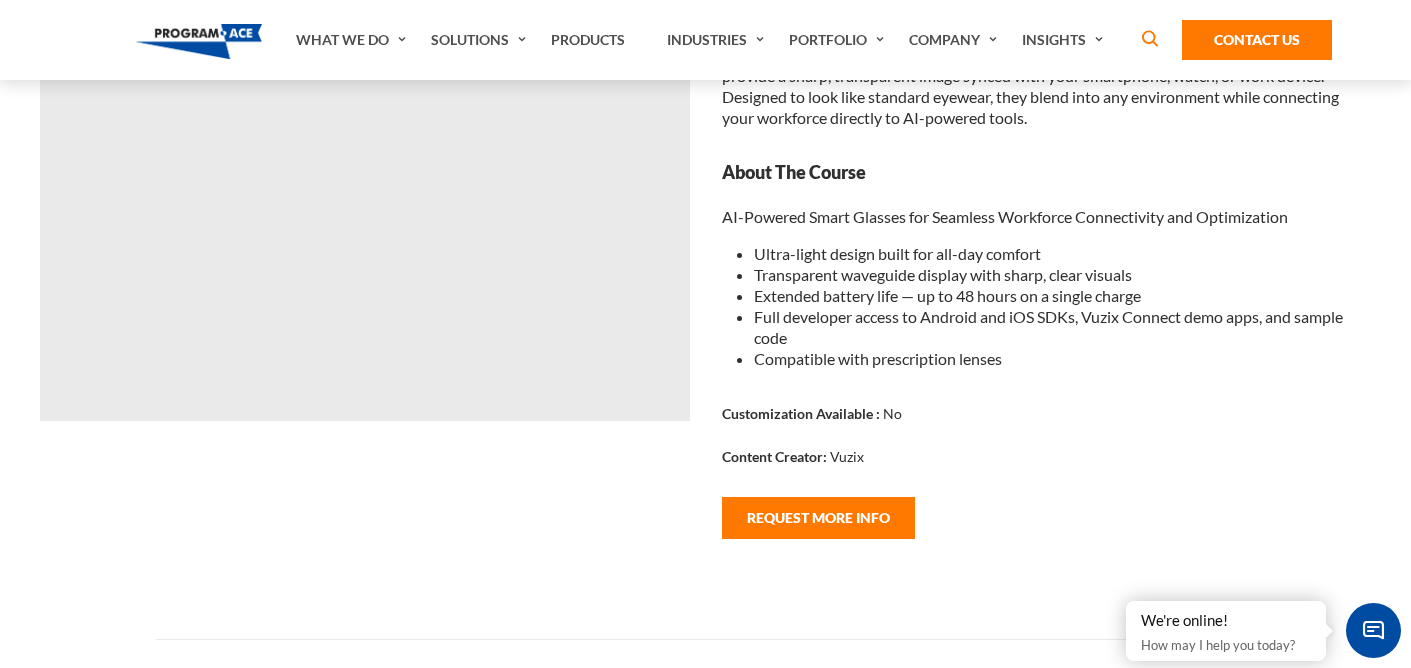 scroll, scrollTop: 0, scrollLeft: 0, axis: both 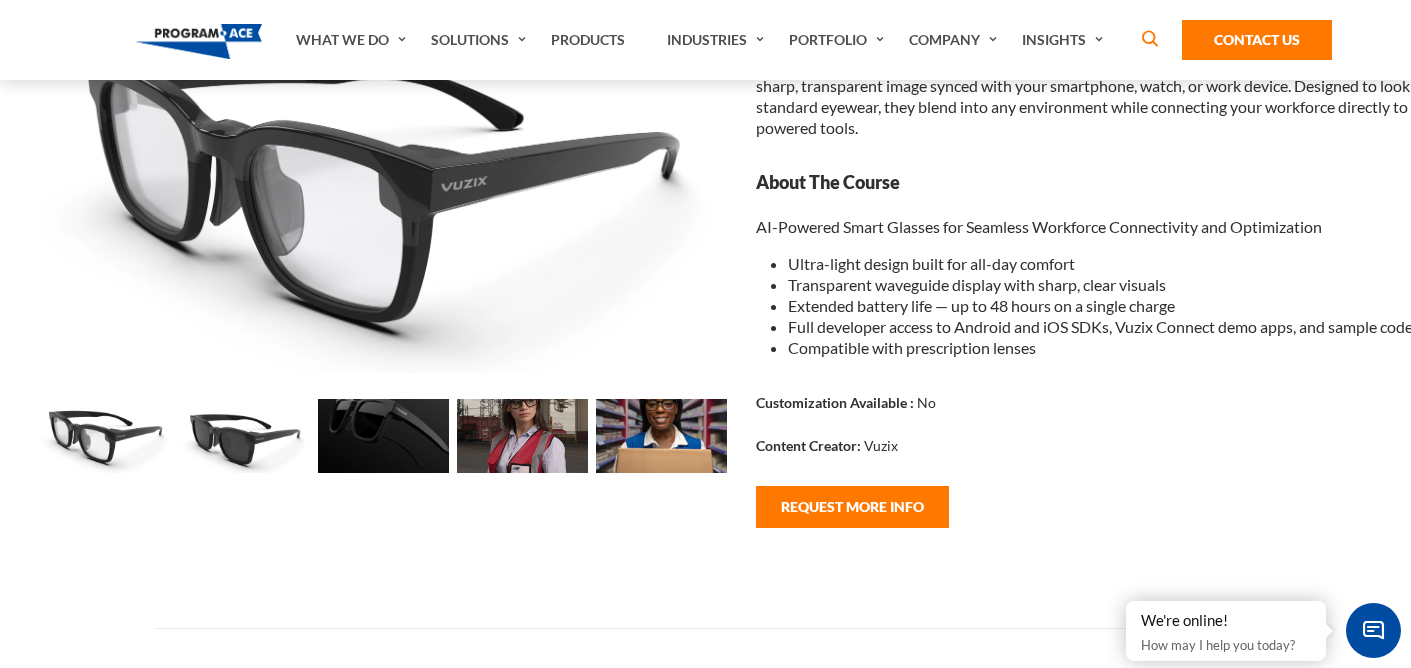 click at bounding box center [105, 436] 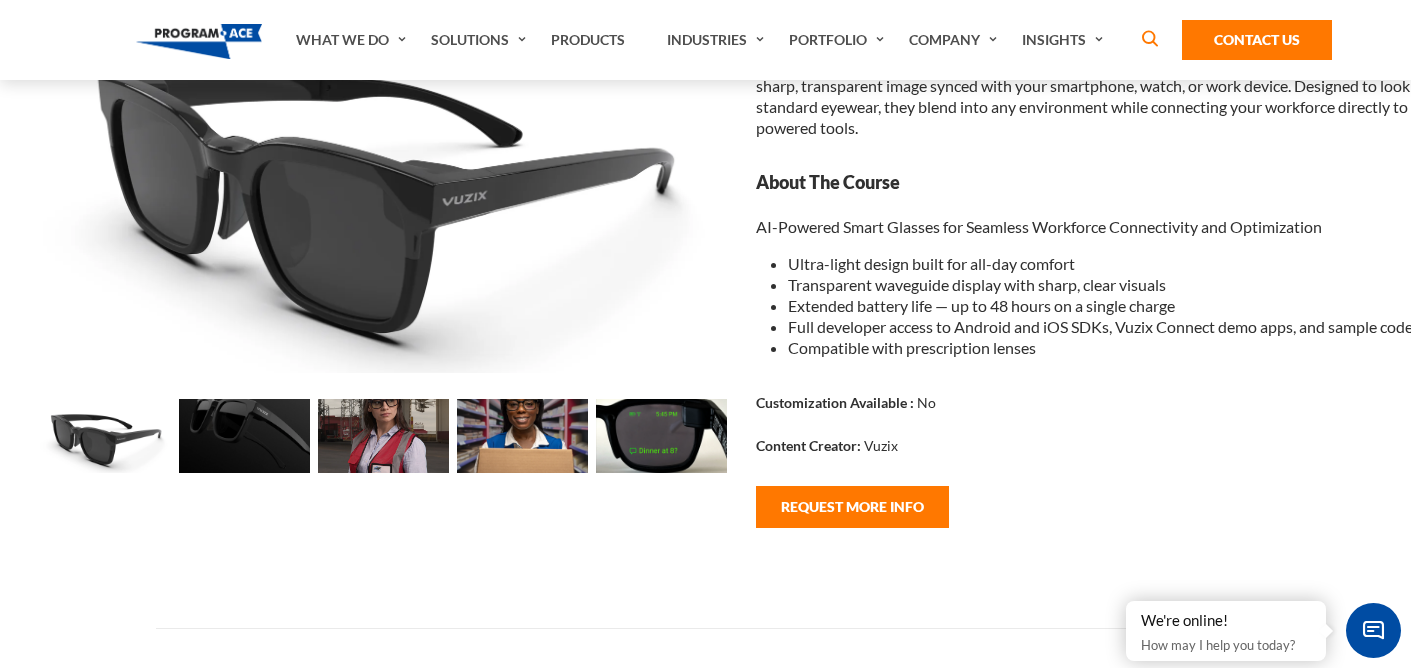 click at bounding box center [105, 436] 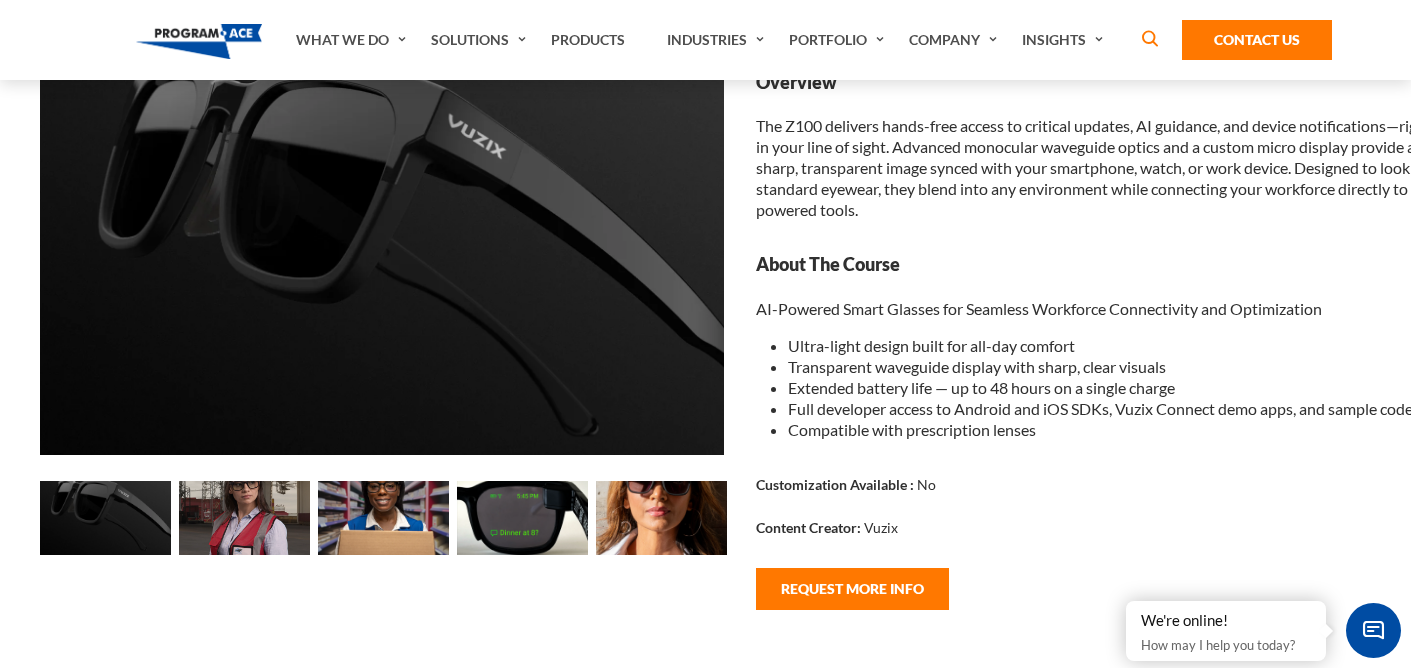 scroll, scrollTop: 183, scrollLeft: 0, axis: vertical 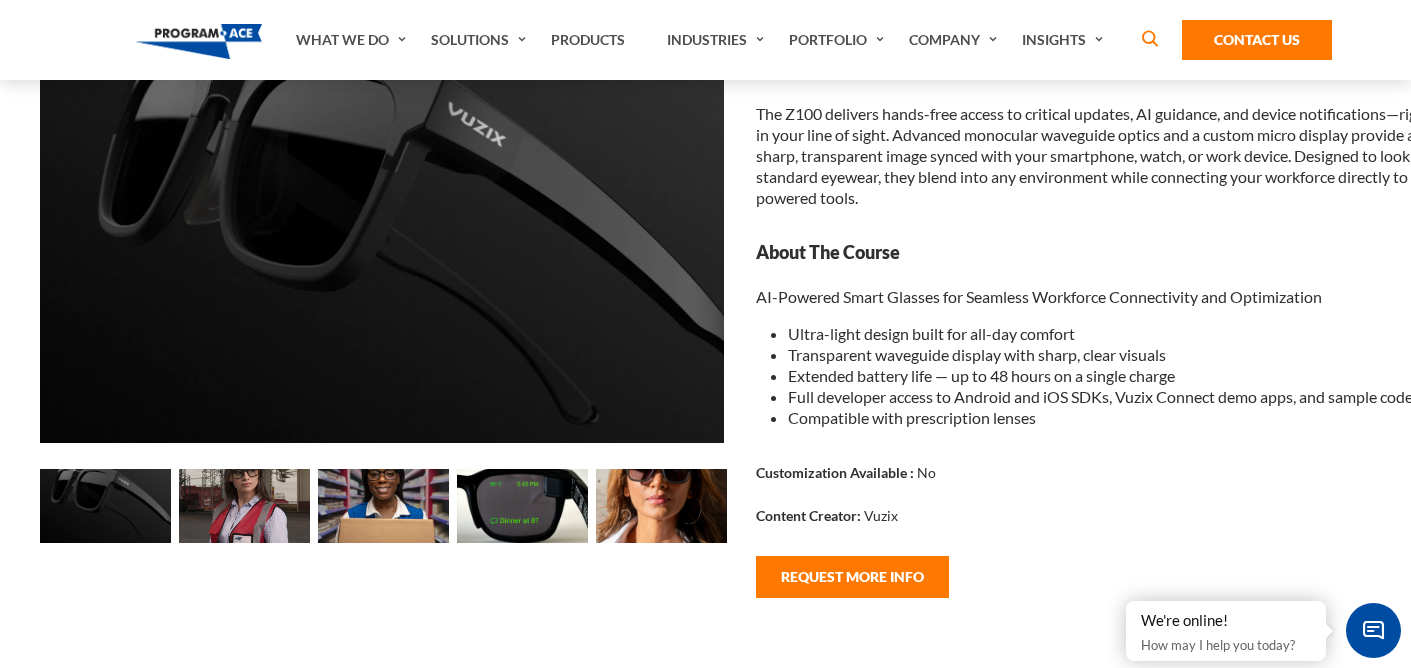 click at bounding box center (105, 506) 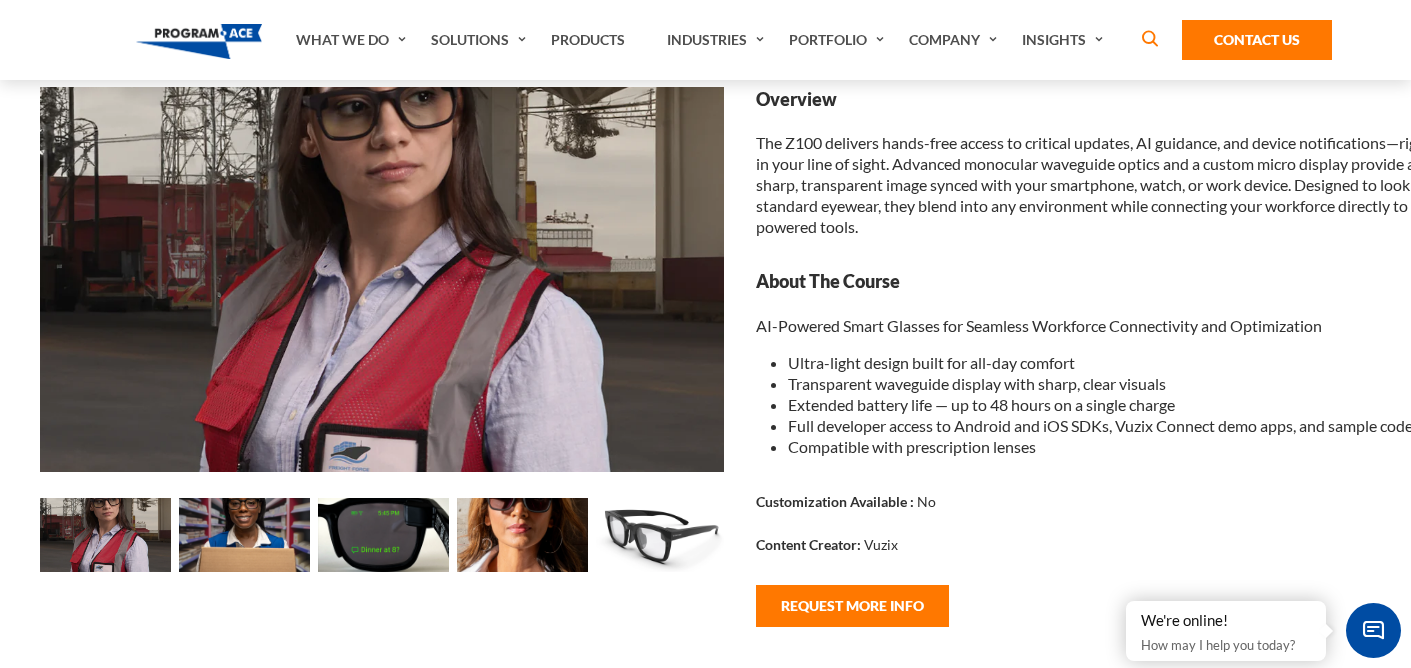 scroll, scrollTop: 228, scrollLeft: 0, axis: vertical 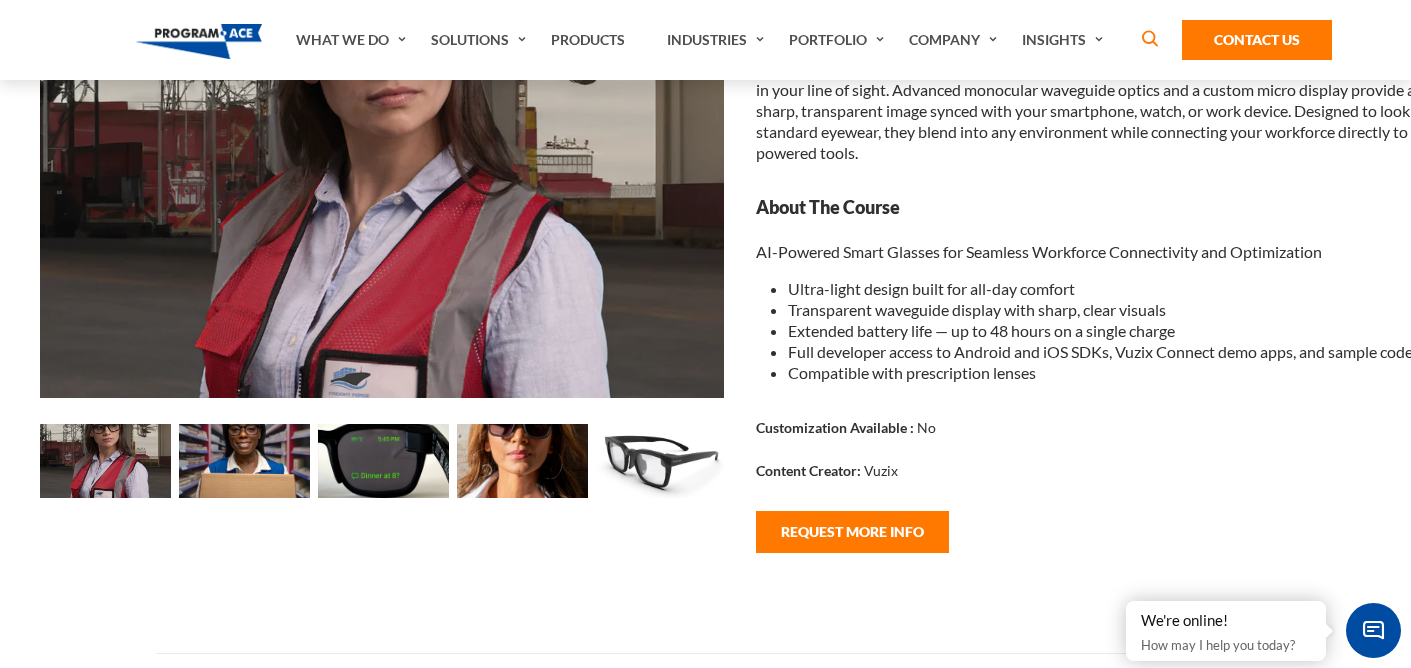 click at bounding box center (105, 461) 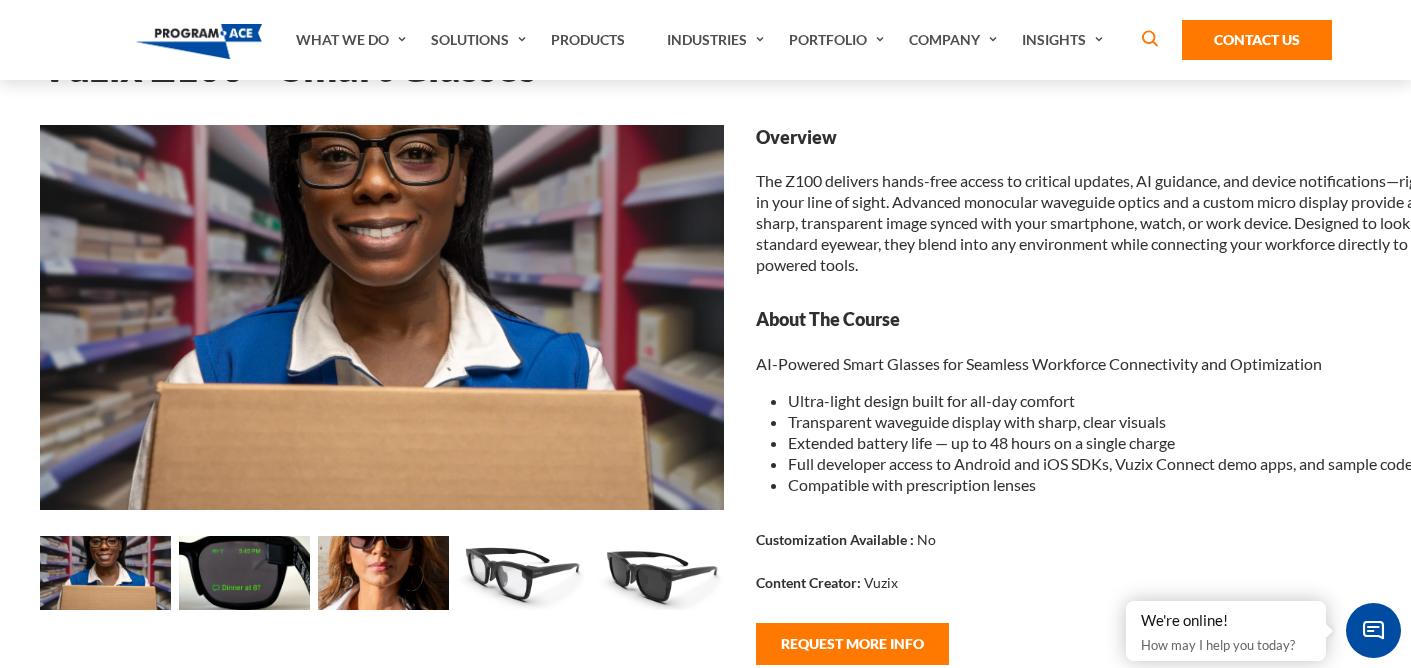 scroll, scrollTop: 115, scrollLeft: 0, axis: vertical 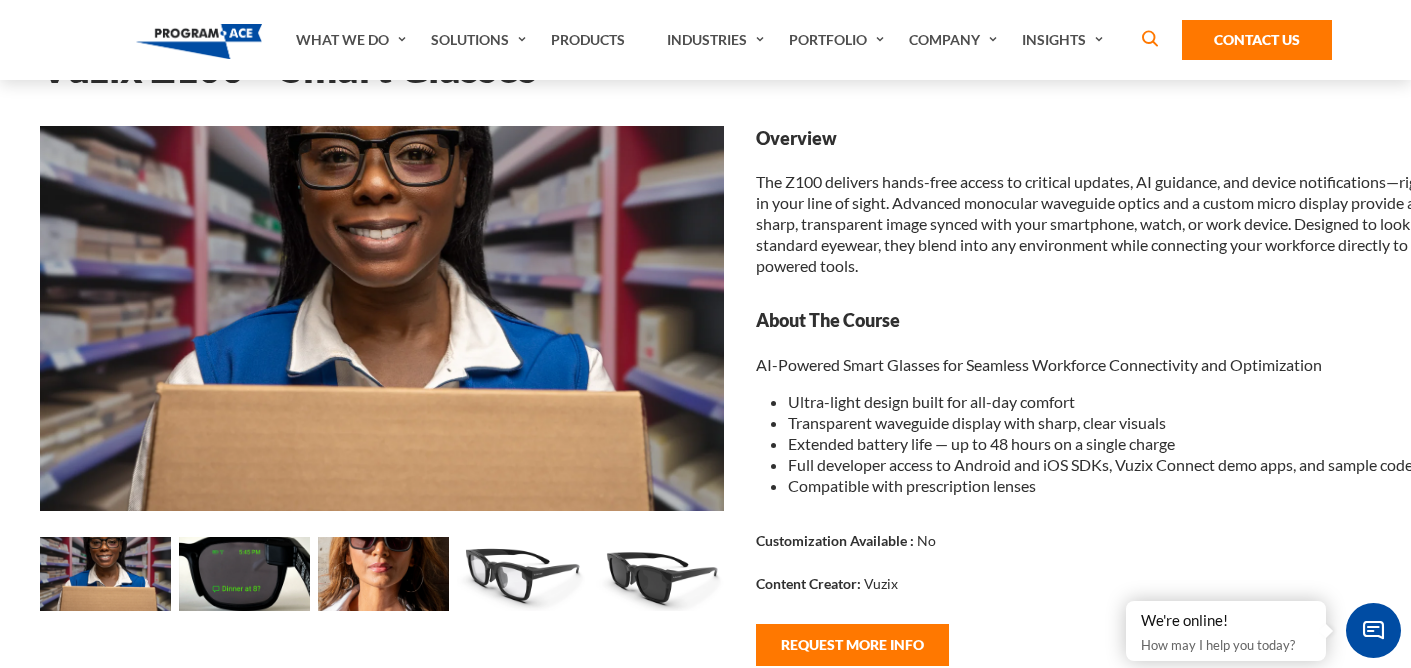 click at bounding box center [105, 574] 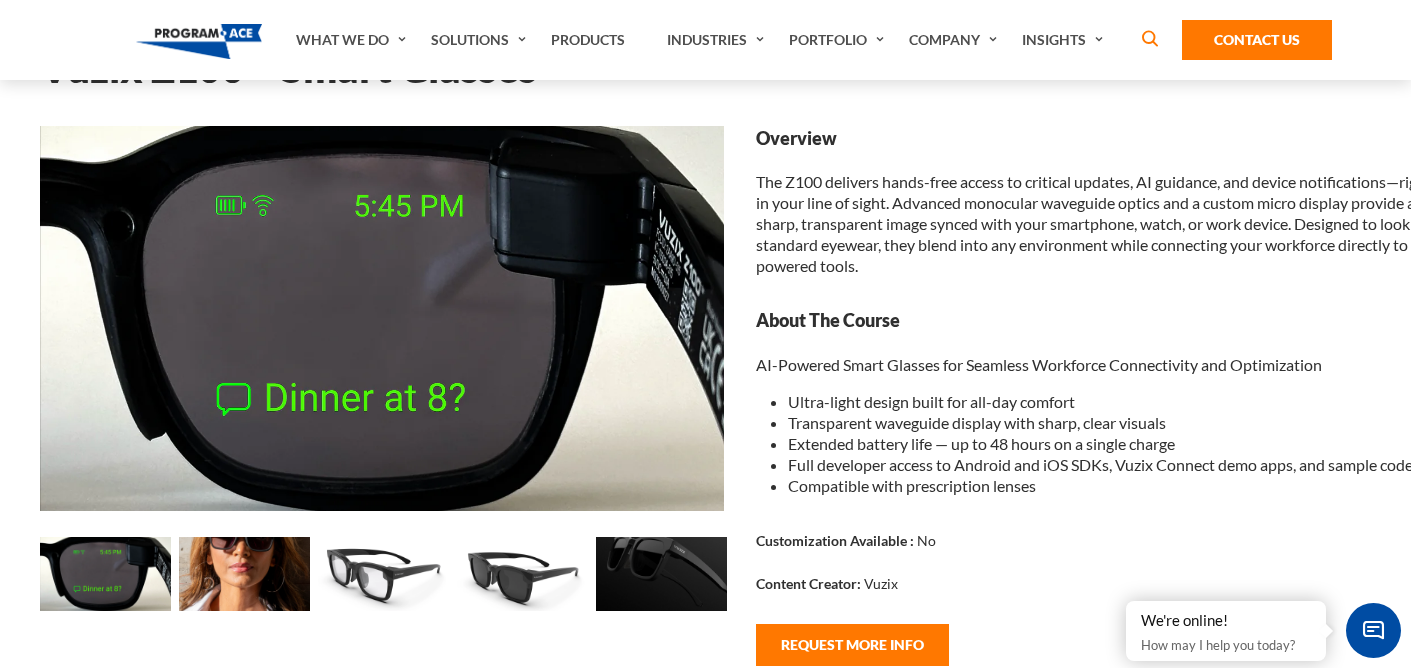 click at bounding box center (105, 574) 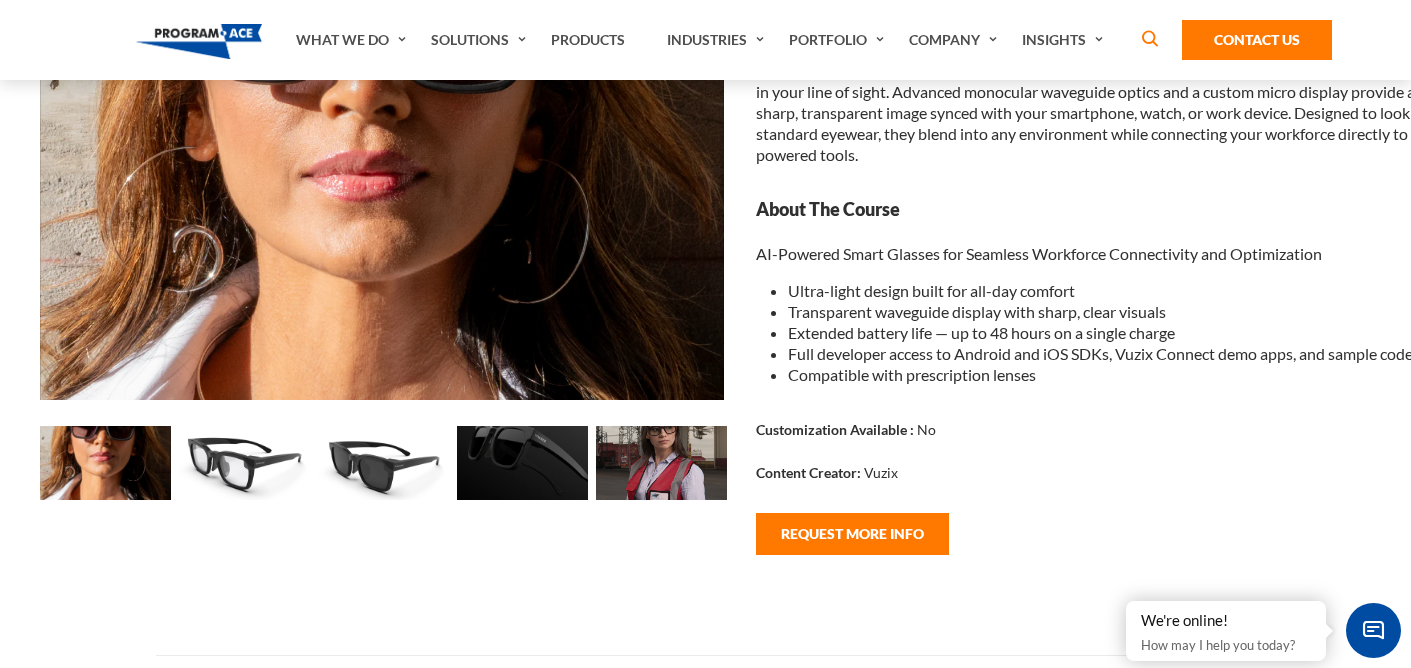 scroll, scrollTop: 235, scrollLeft: 0, axis: vertical 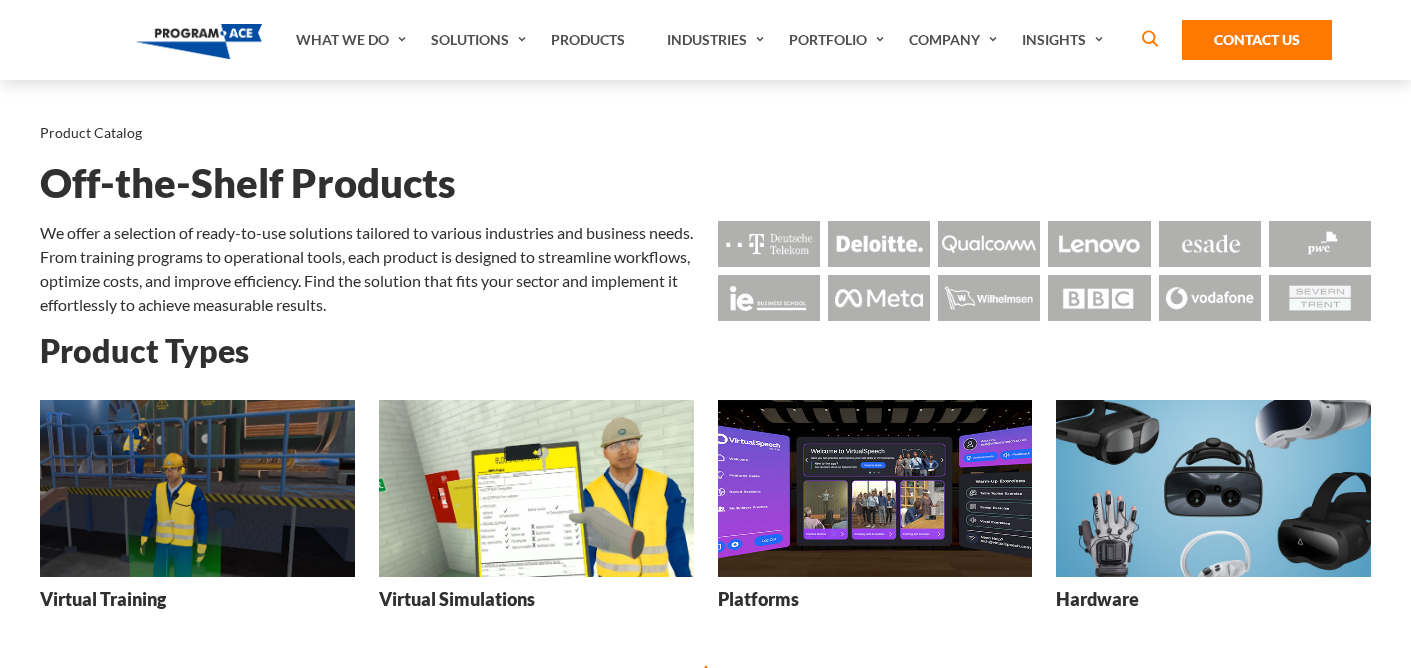 click at bounding box center (1213, 488) 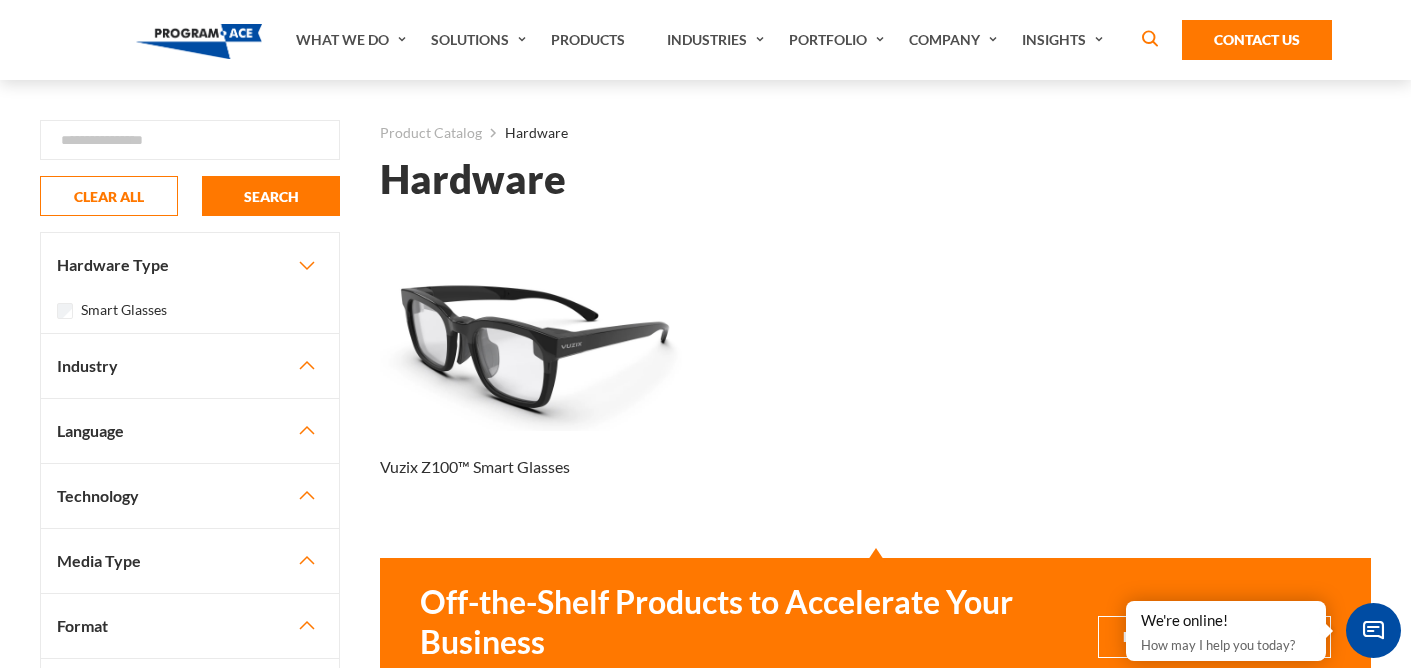 scroll, scrollTop: 0, scrollLeft: 0, axis: both 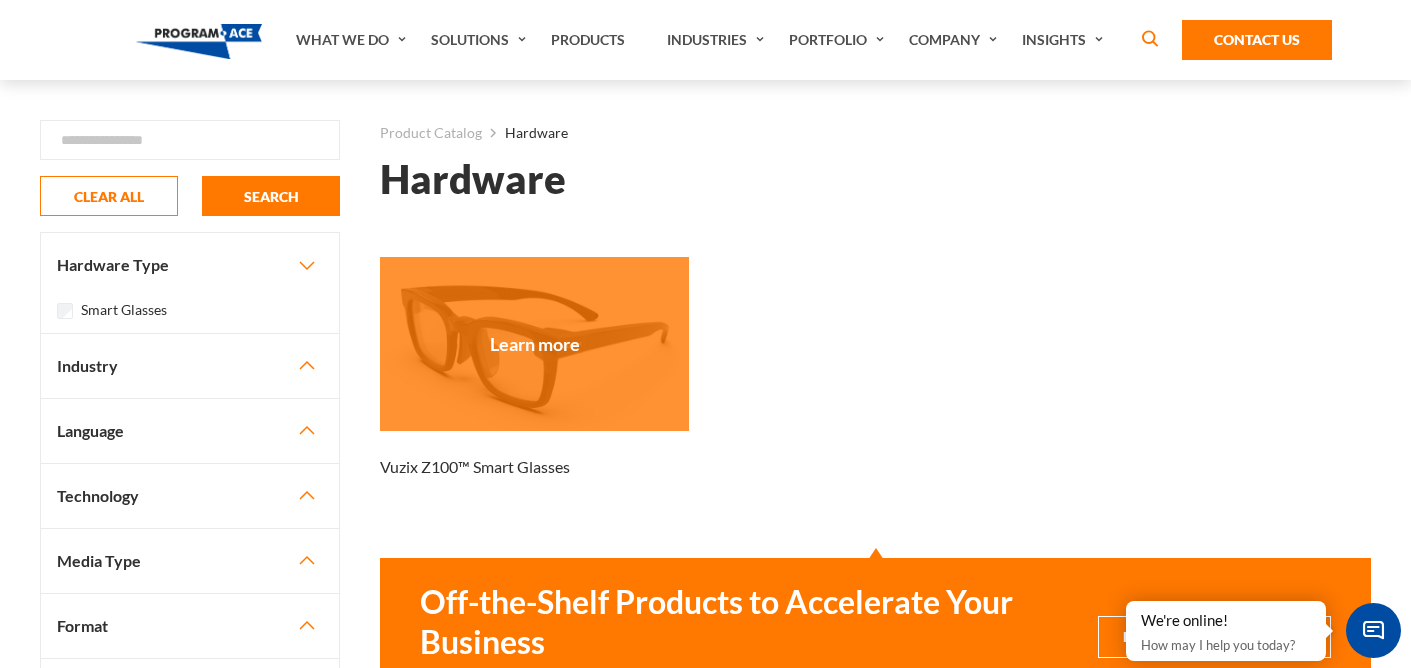 click at bounding box center (534, 344) 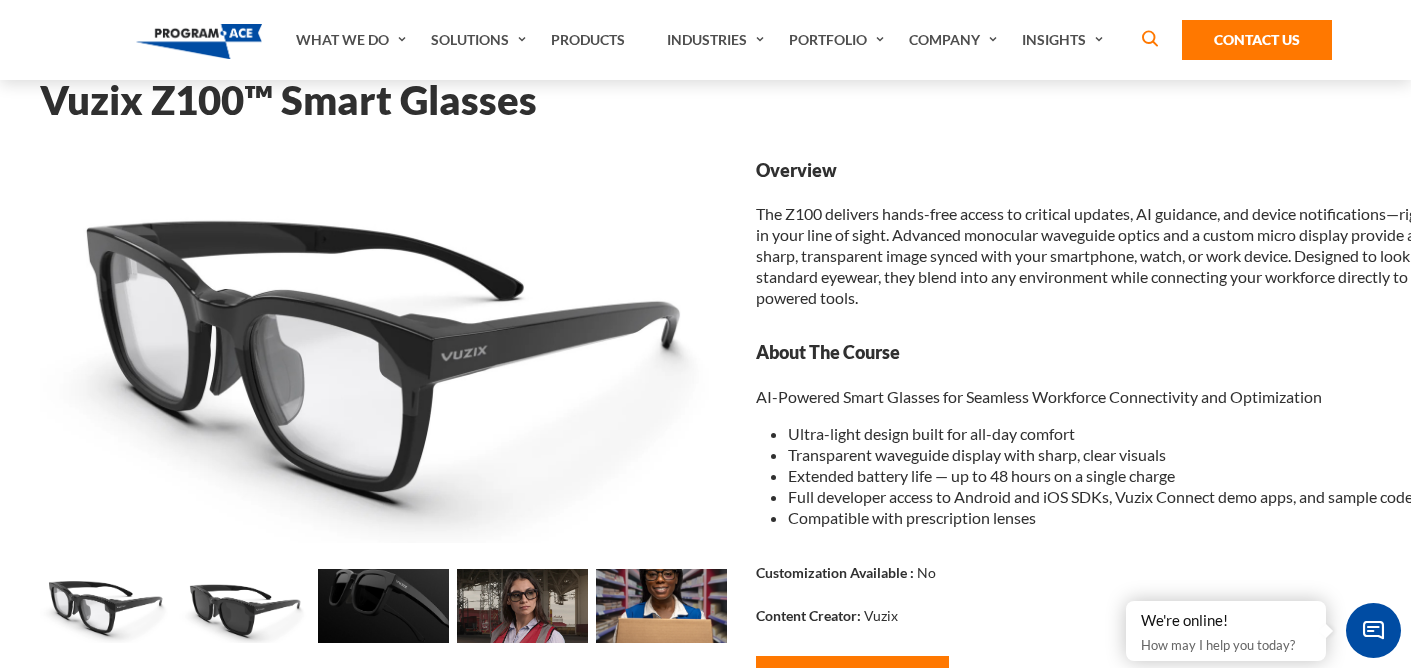 scroll, scrollTop: 86, scrollLeft: 0, axis: vertical 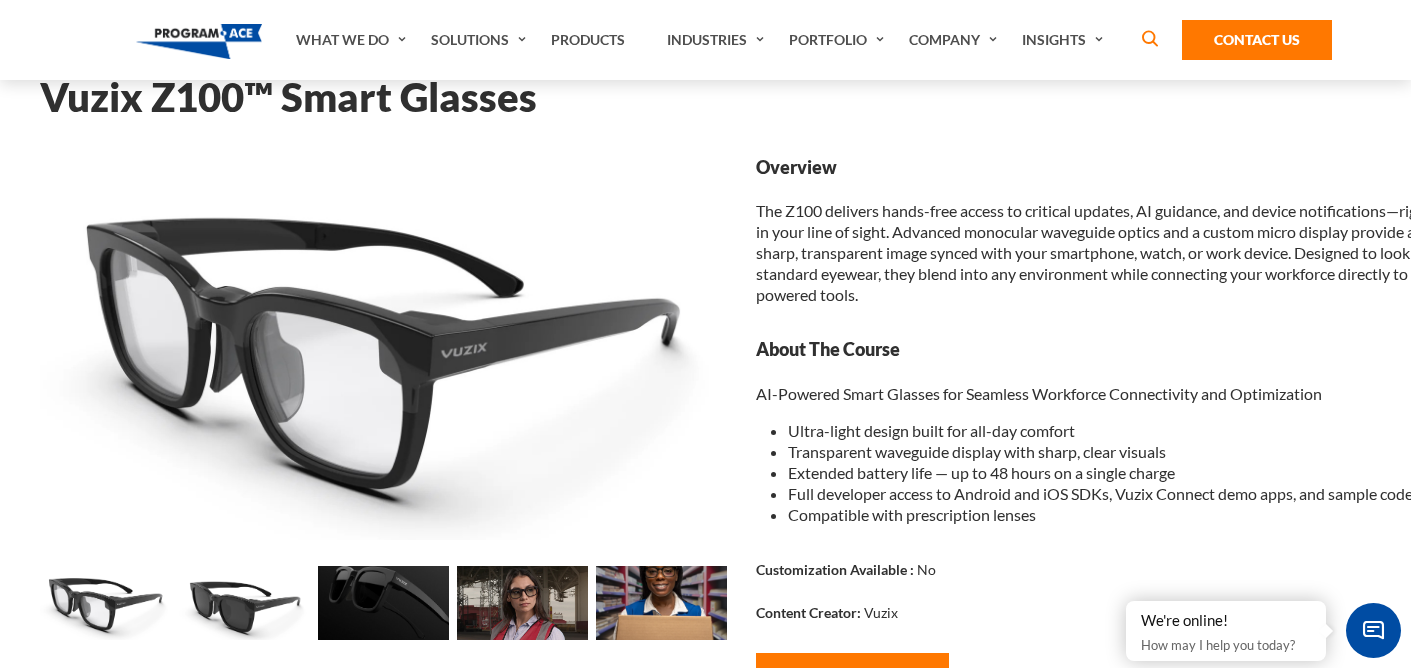 click at bounding box center [105, 603] 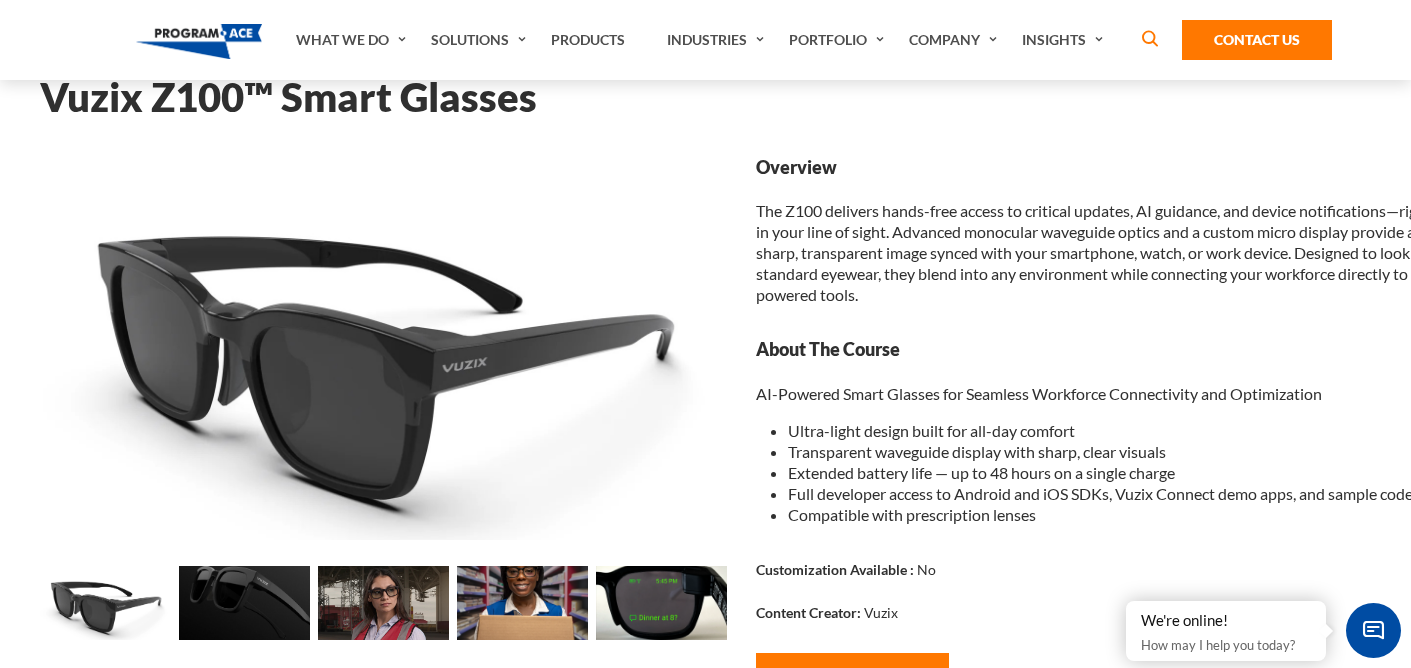 click at bounding box center [105, 603] 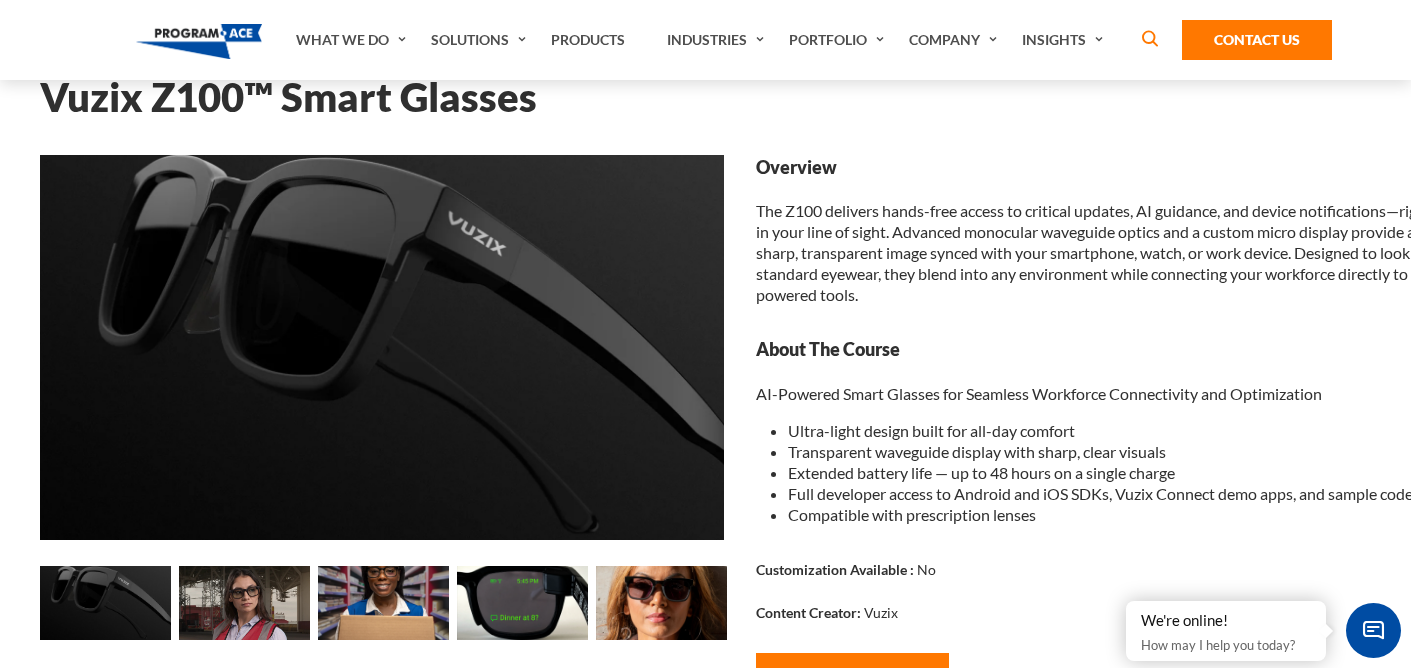 click at bounding box center [105, 603] 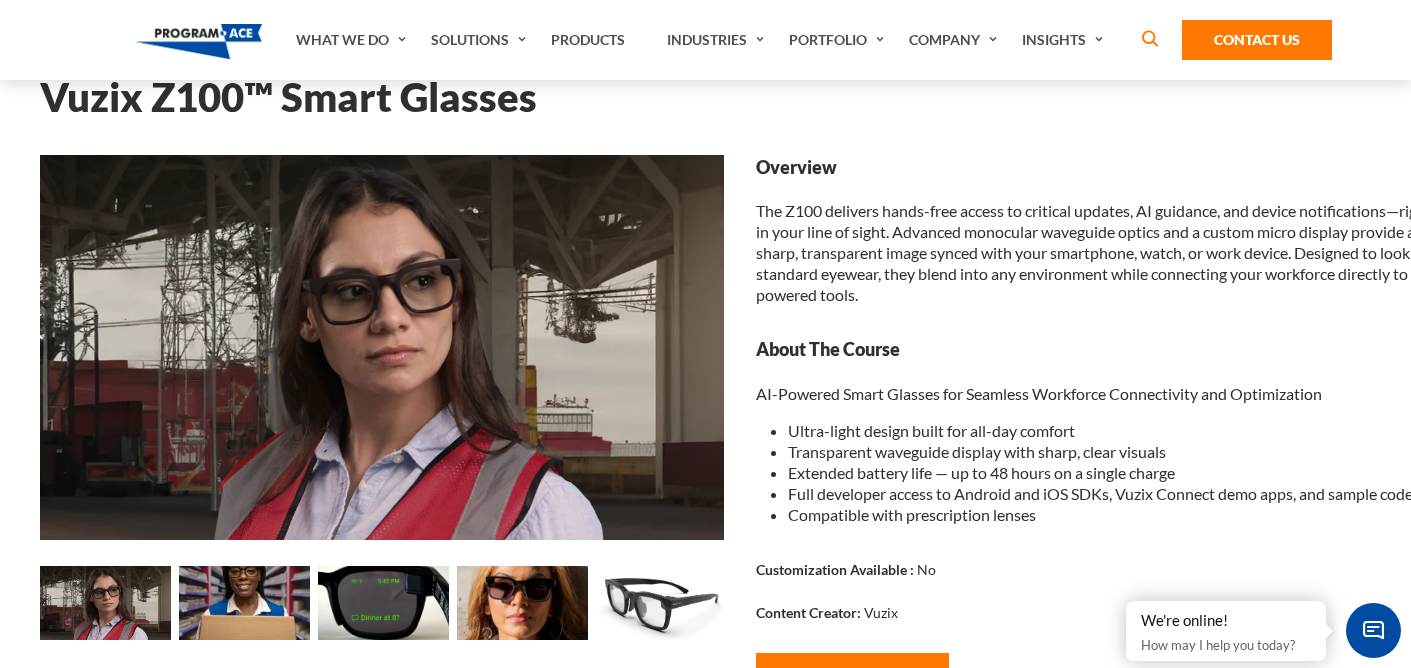 click at bounding box center [105, 603] 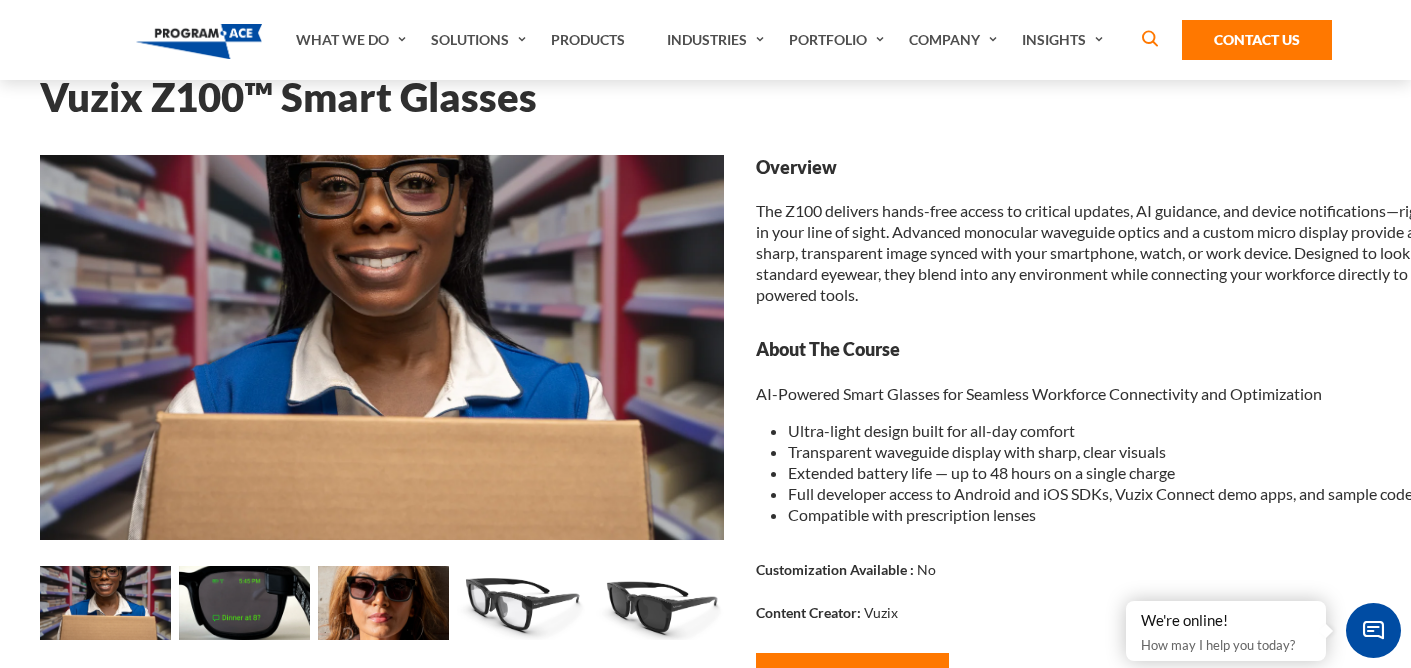 click at bounding box center (105, 603) 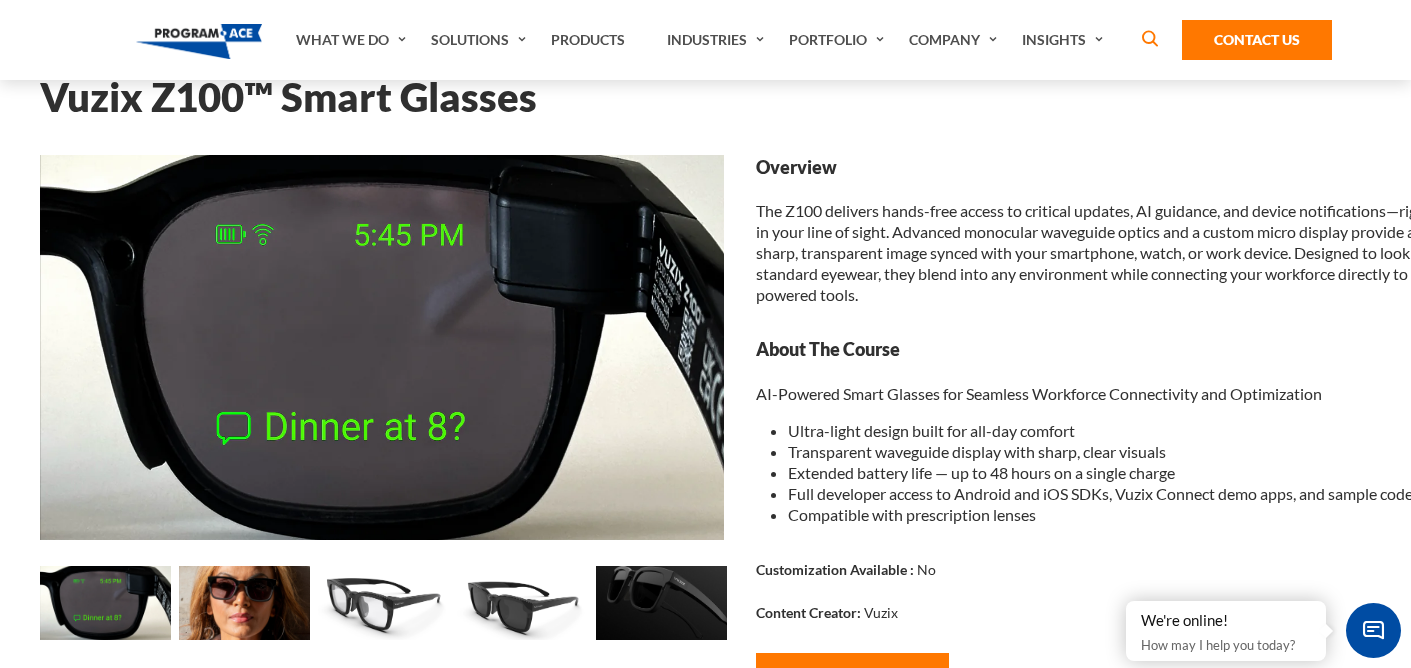 click at bounding box center [105, 603] 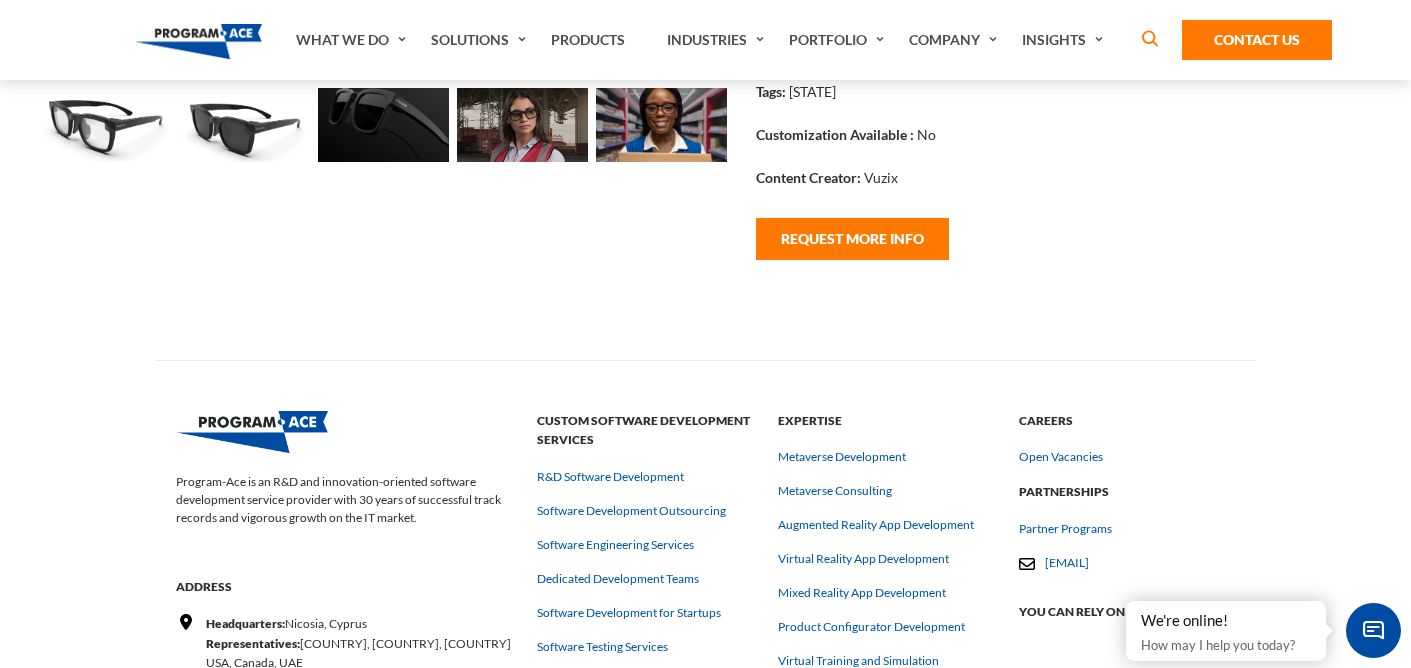 scroll, scrollTop: 746, scrollLeft: 0, axis: vertical 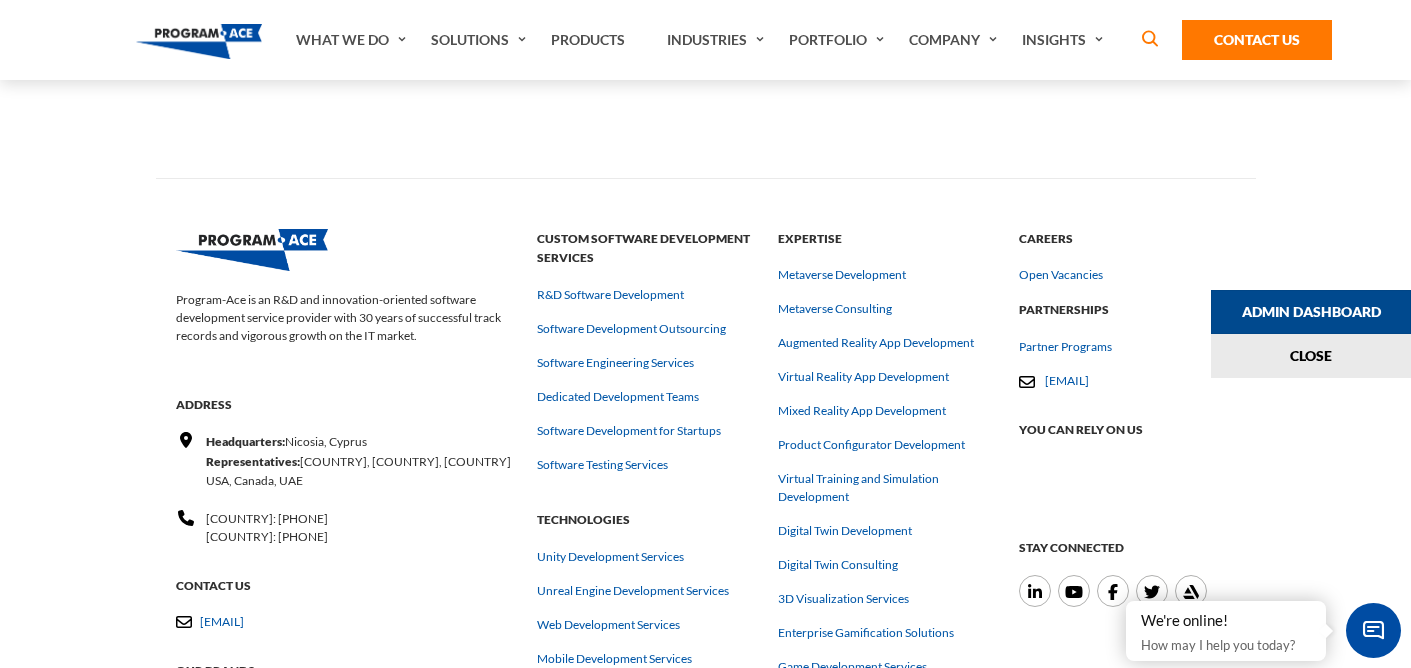 click on "Admin Dashboard" at bounding box center (1311, 312) 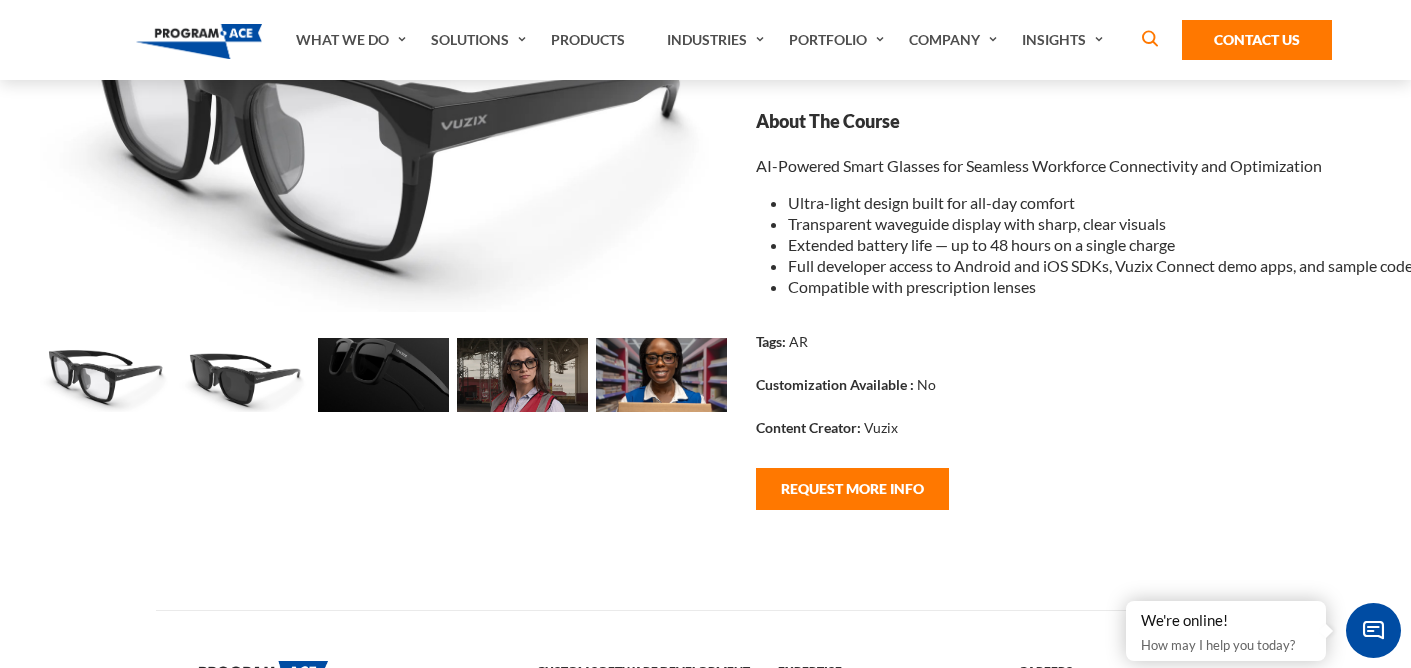 scroll, scrollTop: 0, scrollLeft: 0, axis: both 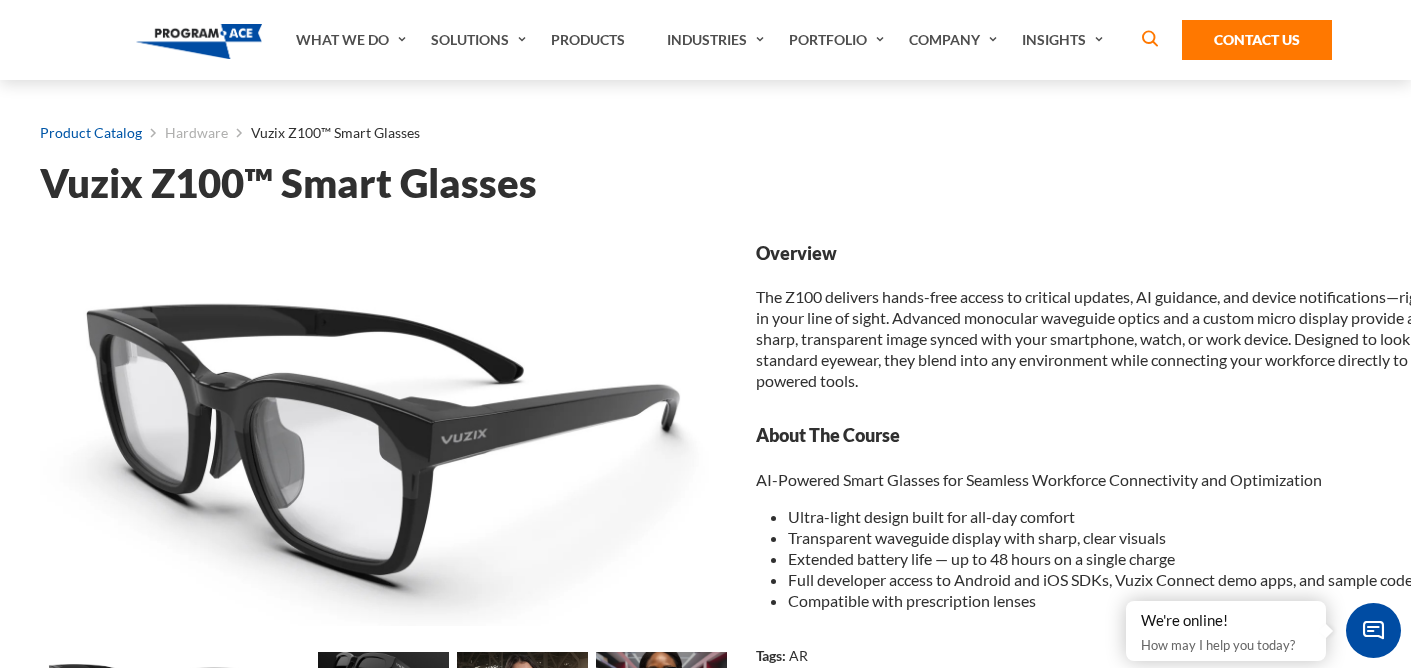 click on "Product Catalog" at bounding box center (91, 133) 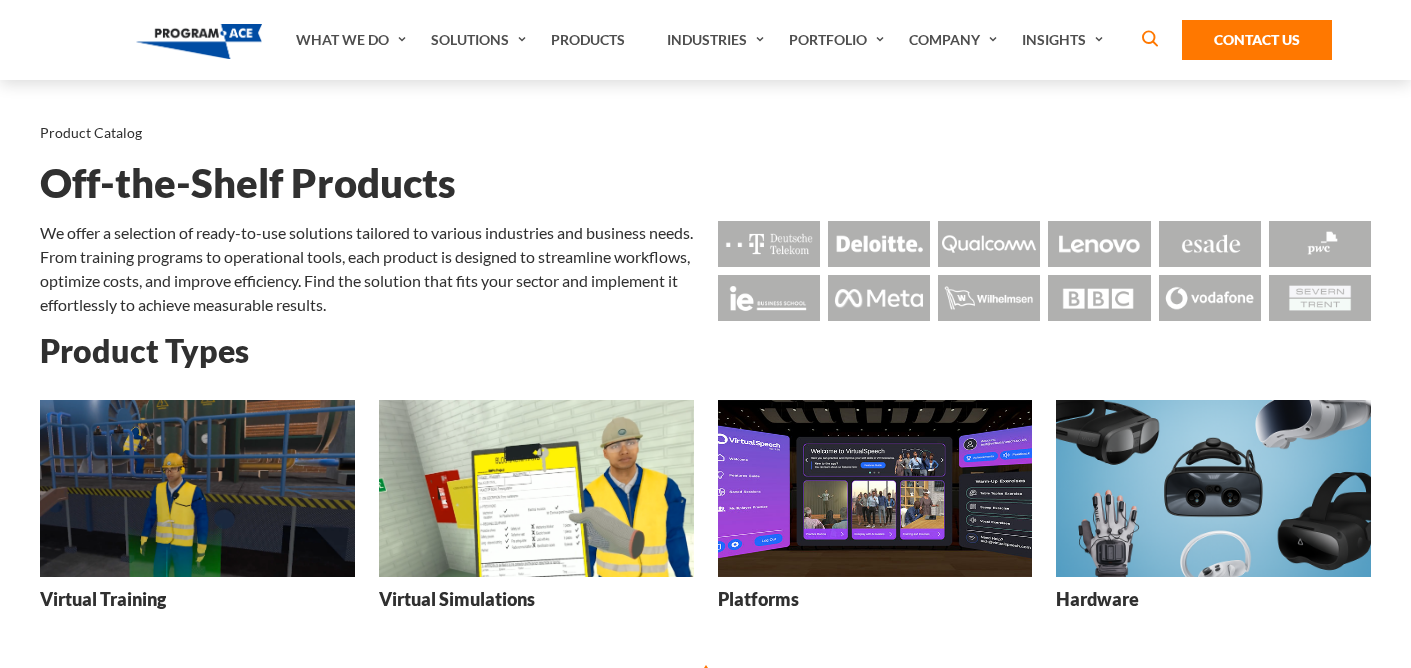 scroll, scrollTop: 0, scrollLeft: 0, axis: both 